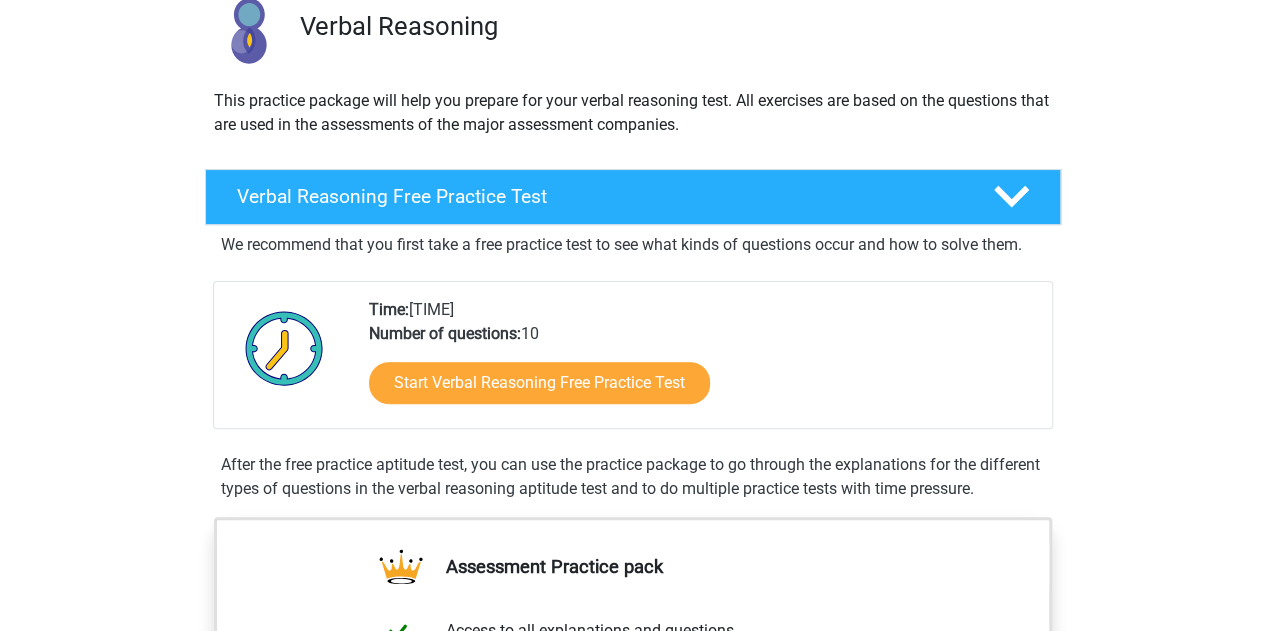 scroll, scrollTop: 0, scrollLeft: 0, axis: both 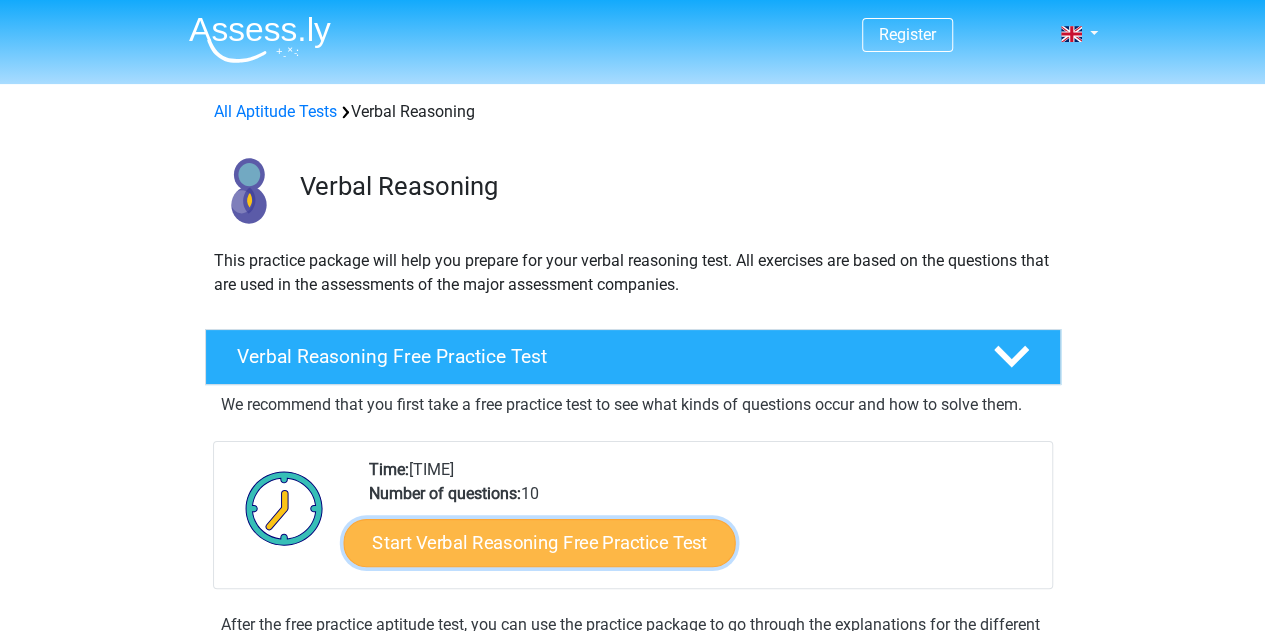 click on "Start Verbal Reasoning
Free Practice Test" at bounding box center (539, 543) 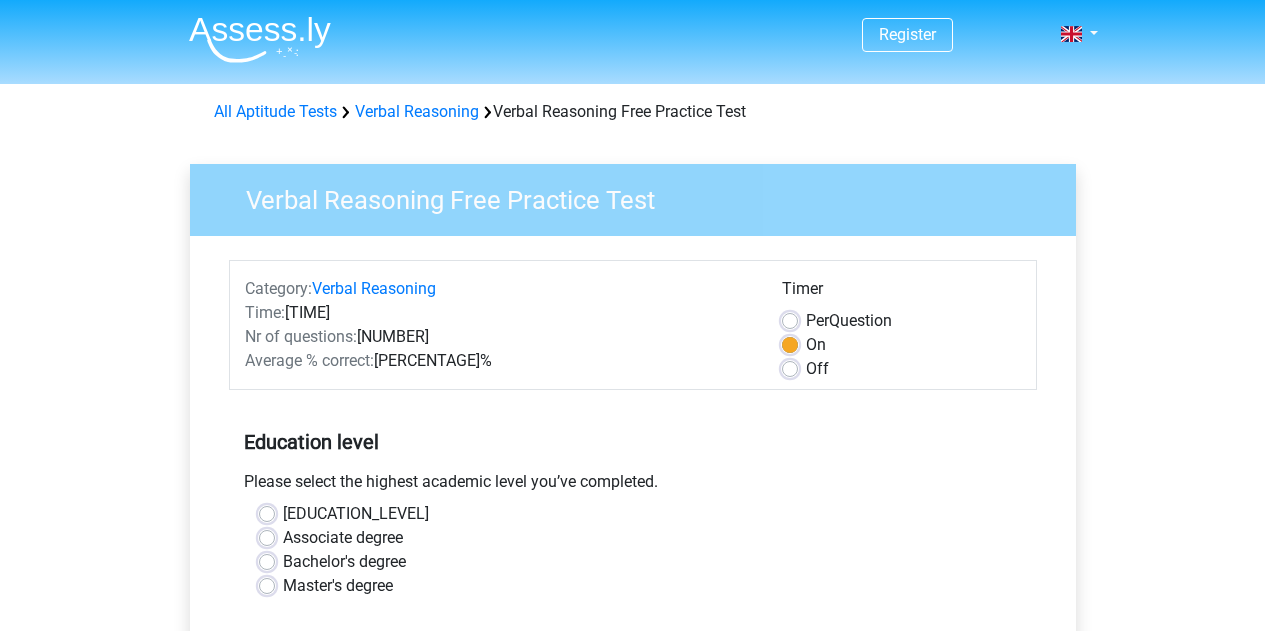 scroll, scrollTop: 0, scrollLeft: 0, axis: both 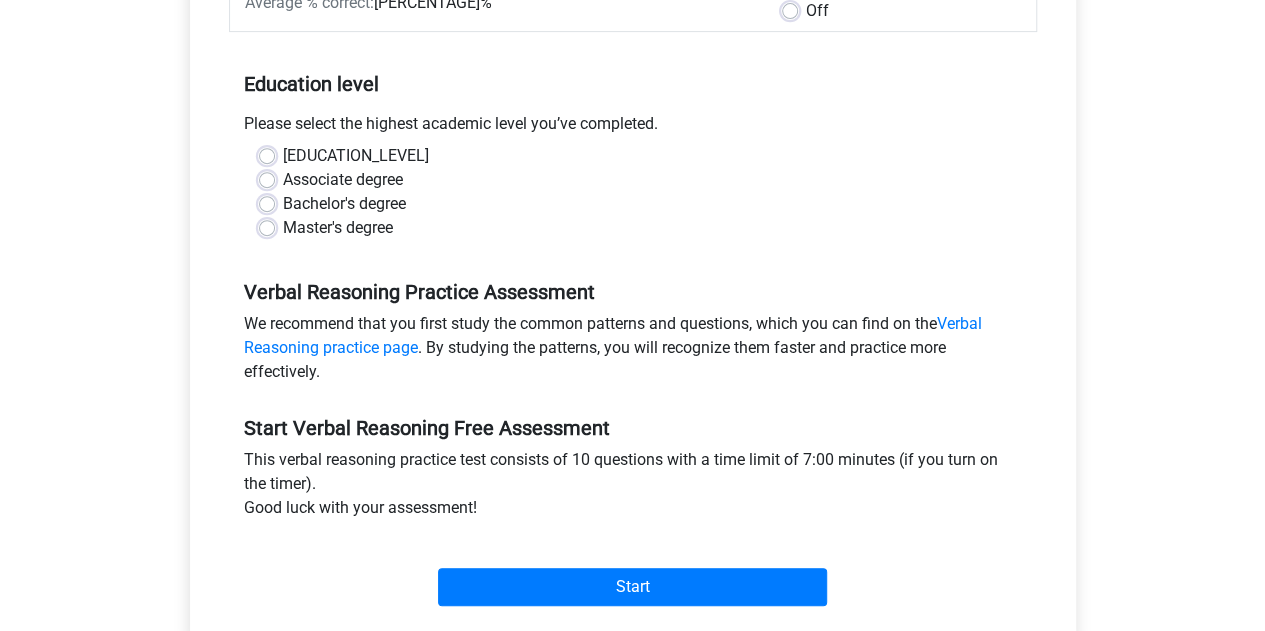 click on "Master's degree" at bounding box center (338, 228) 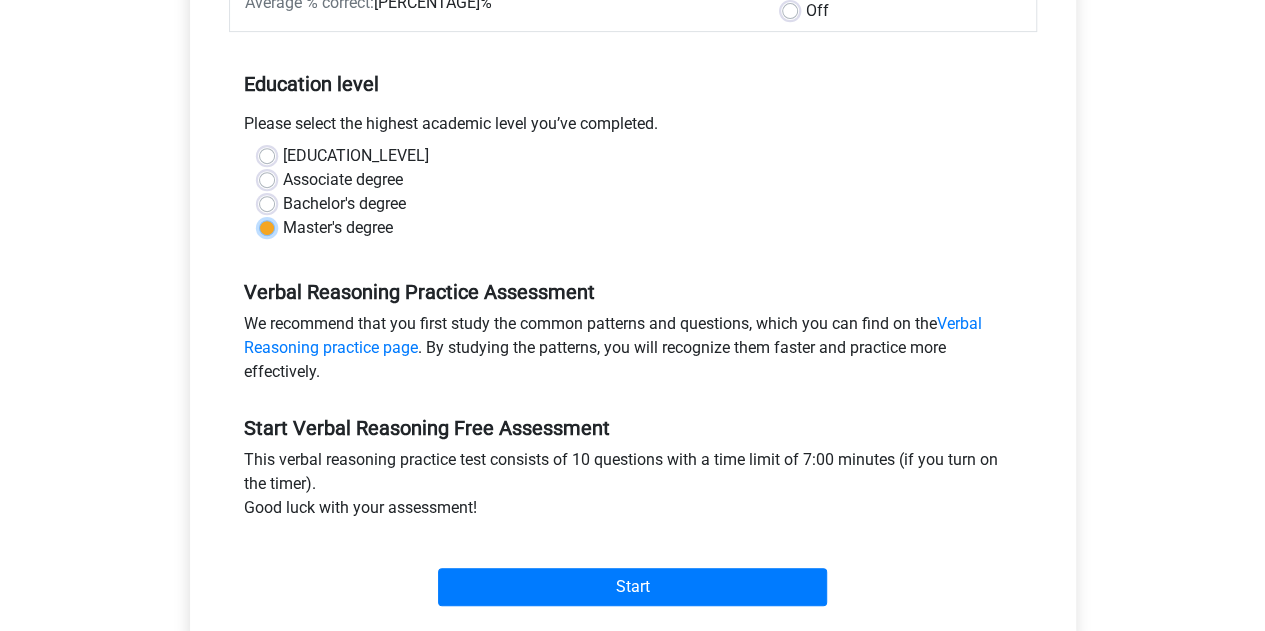 click on "Master's degree" at bounding box center (267, 226) 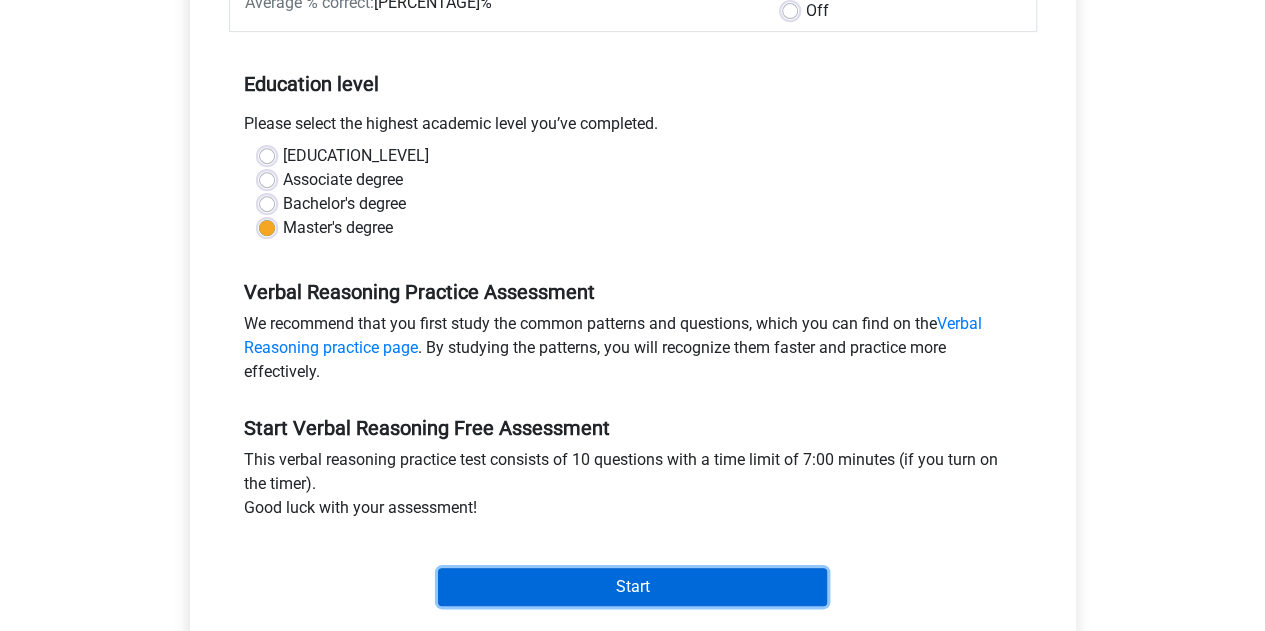 click on "Start" at bounding box center (632, 587) 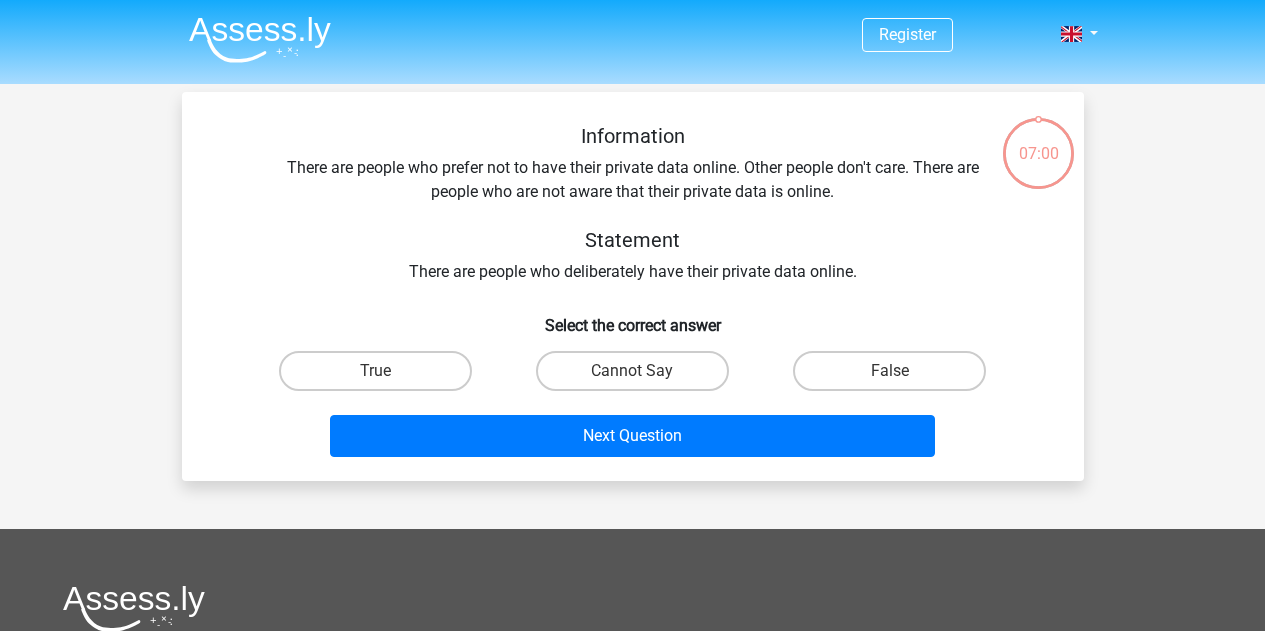 scroll, scrollTop: 0, scrollLeft: 0, axis: both 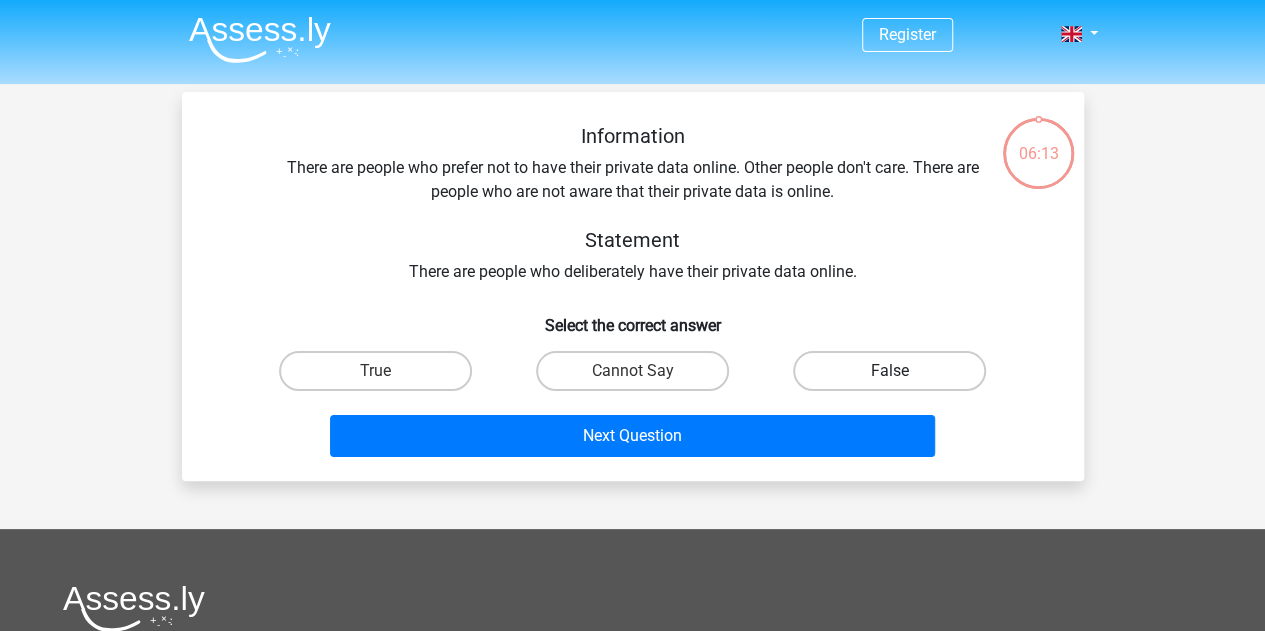 click on "False" at bounding box center (889, 371) 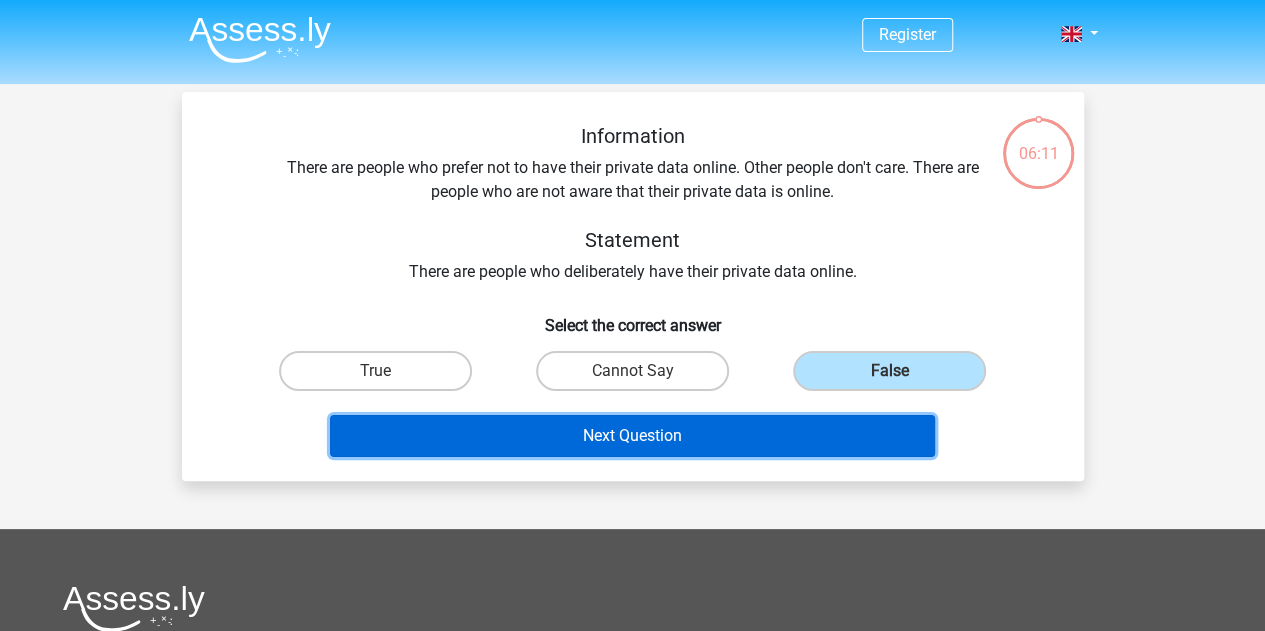 click on "Next Question" at bounding box center [632, 436] 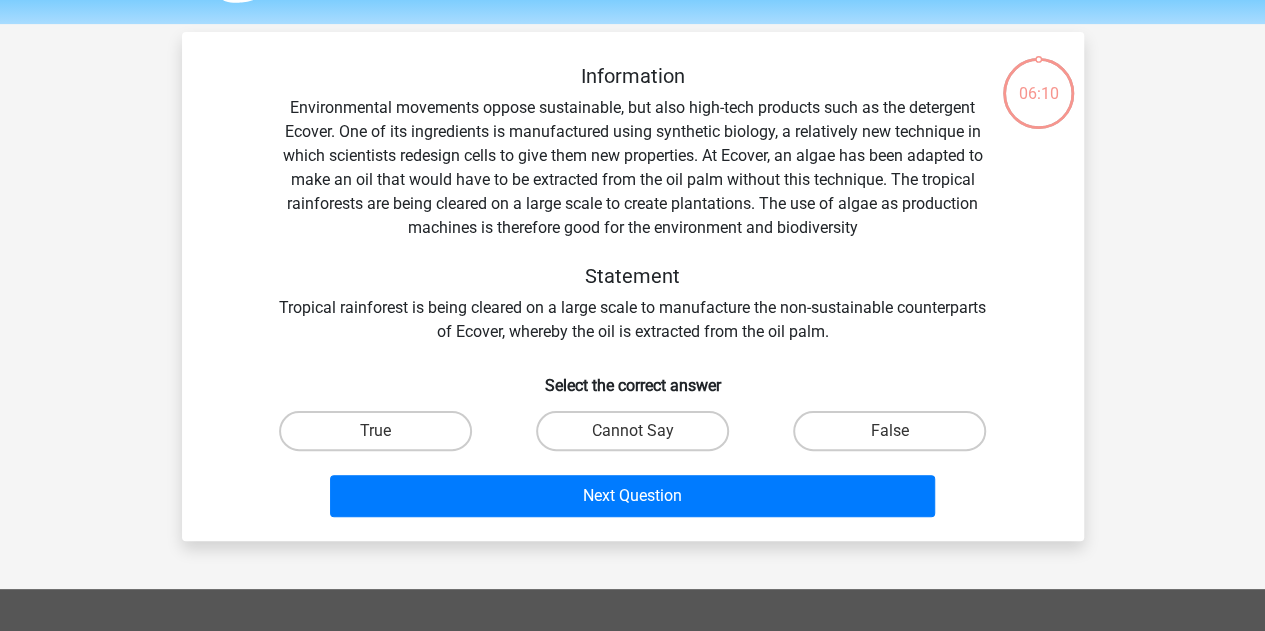 scroll, scrollTop: 92, scrollLeft: 0, axis: vertical 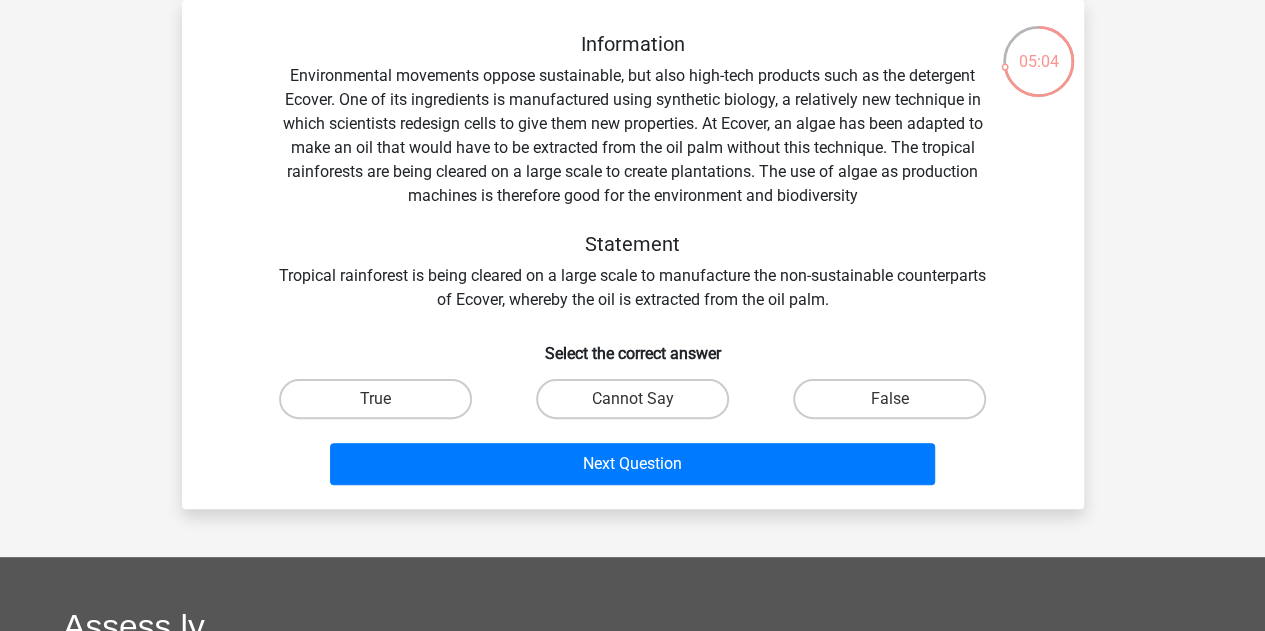 click on "Cannot Say" at bounding box center (638, 405) 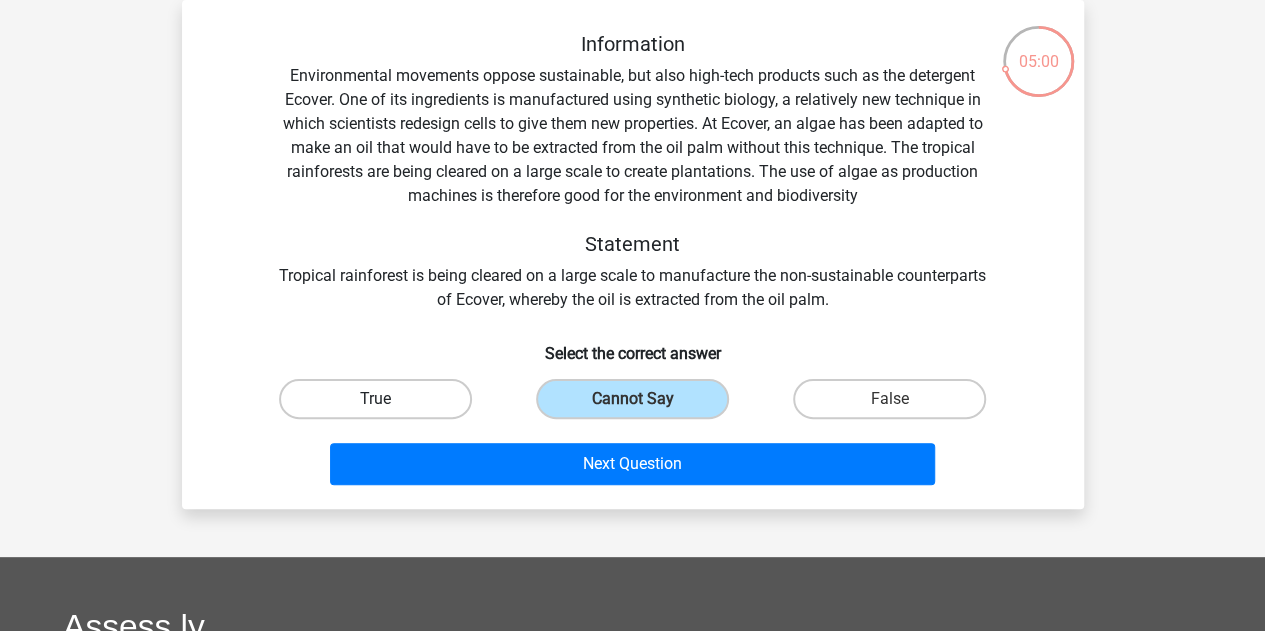 click on "True" at bounding box center [375, 399] 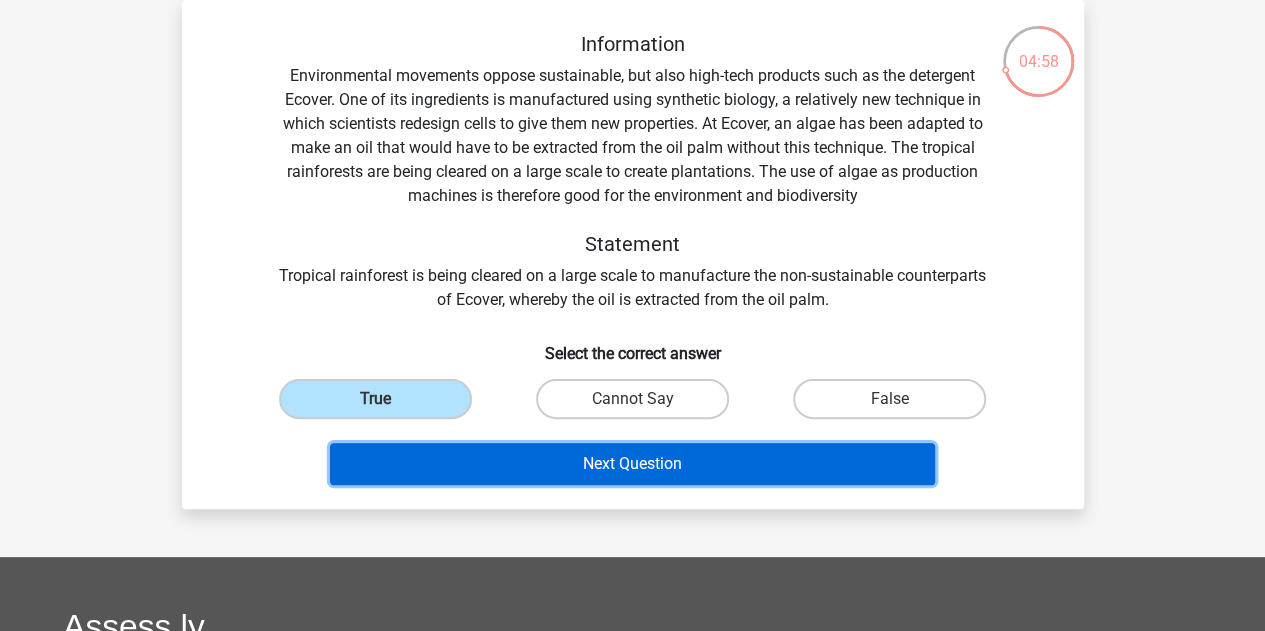 click on "Next Question" at bounding box center (632, 464) 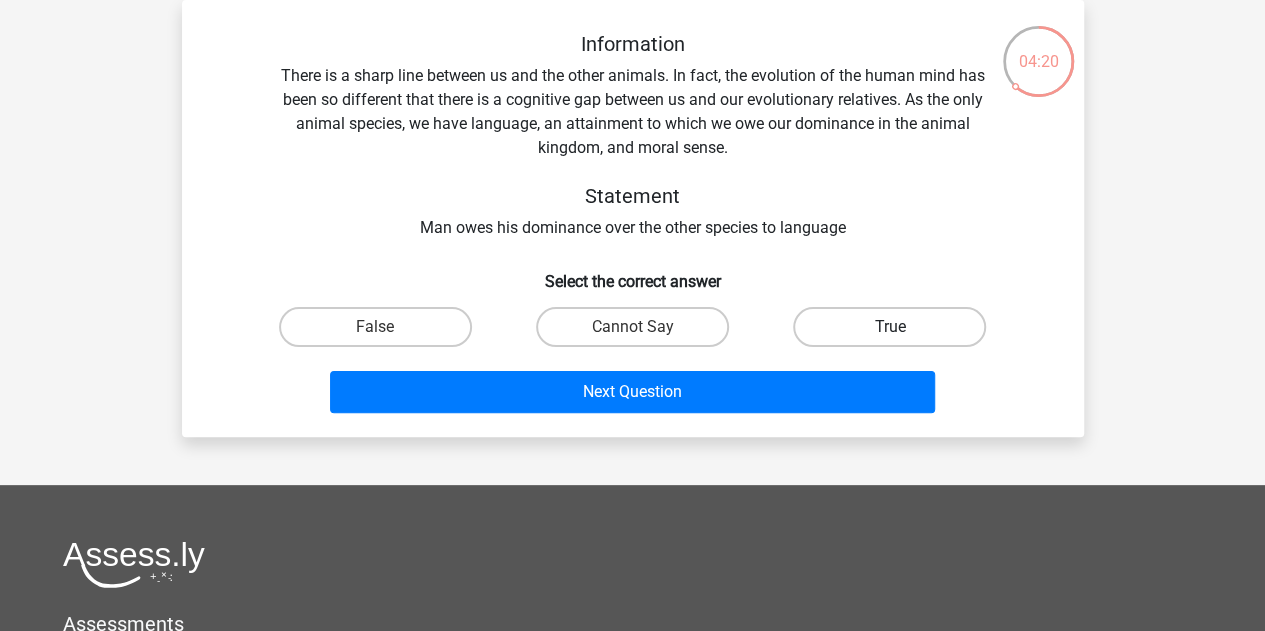 click on "True" at bounding box center [889, 327] 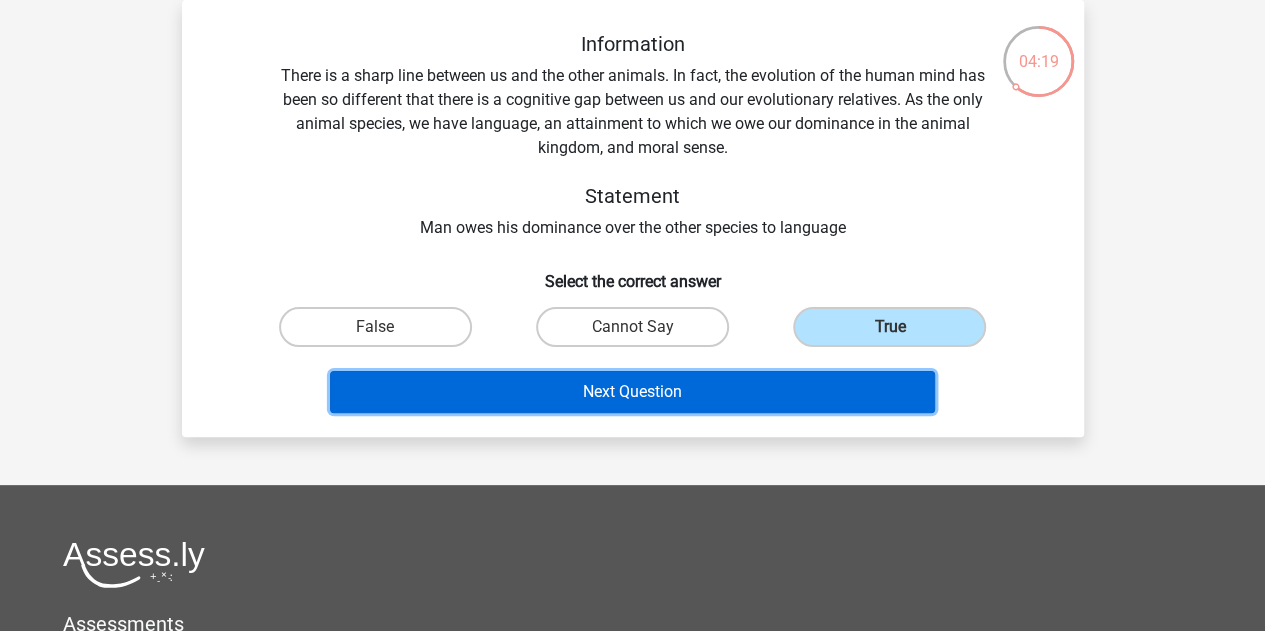 click on "Next Question" at bounding box center (632, 392) 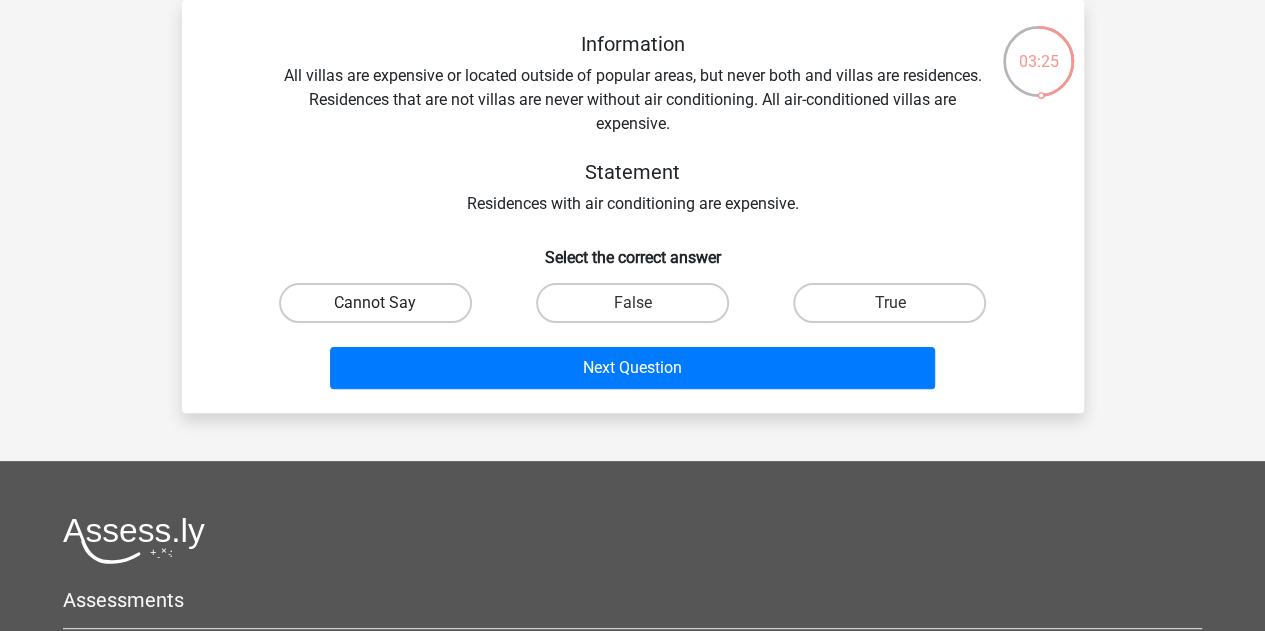 click on "Cannot Say" at bounding box center (375, 303) 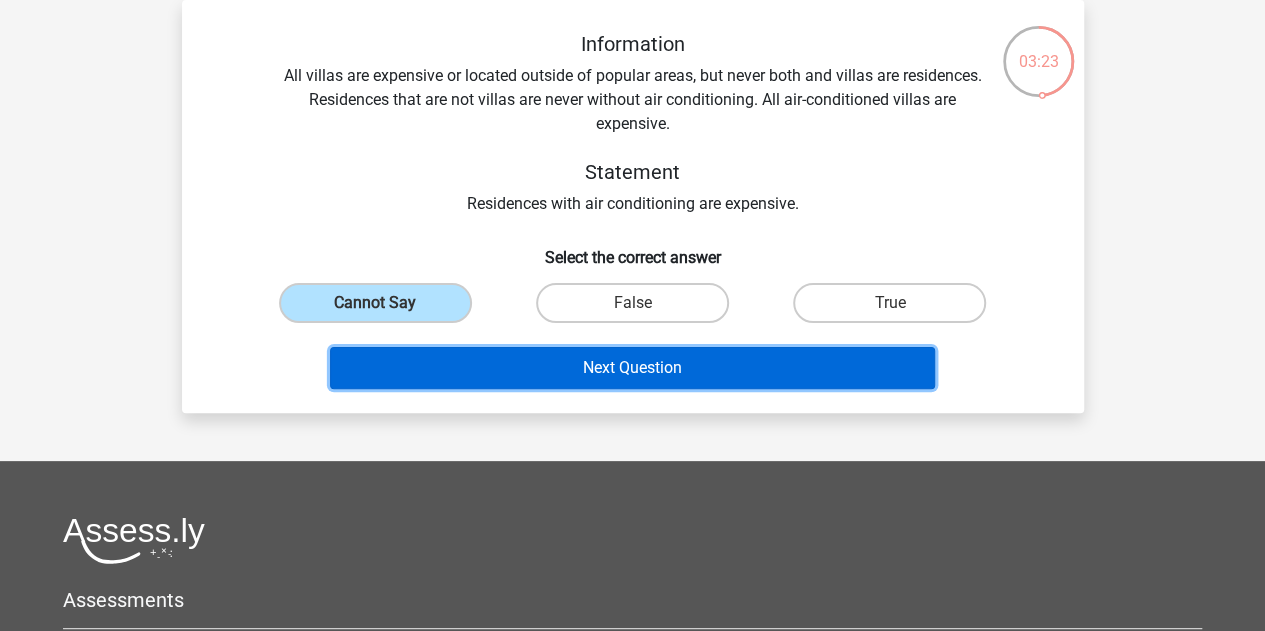 click on "Next Question" at bounding box center [632, 368] 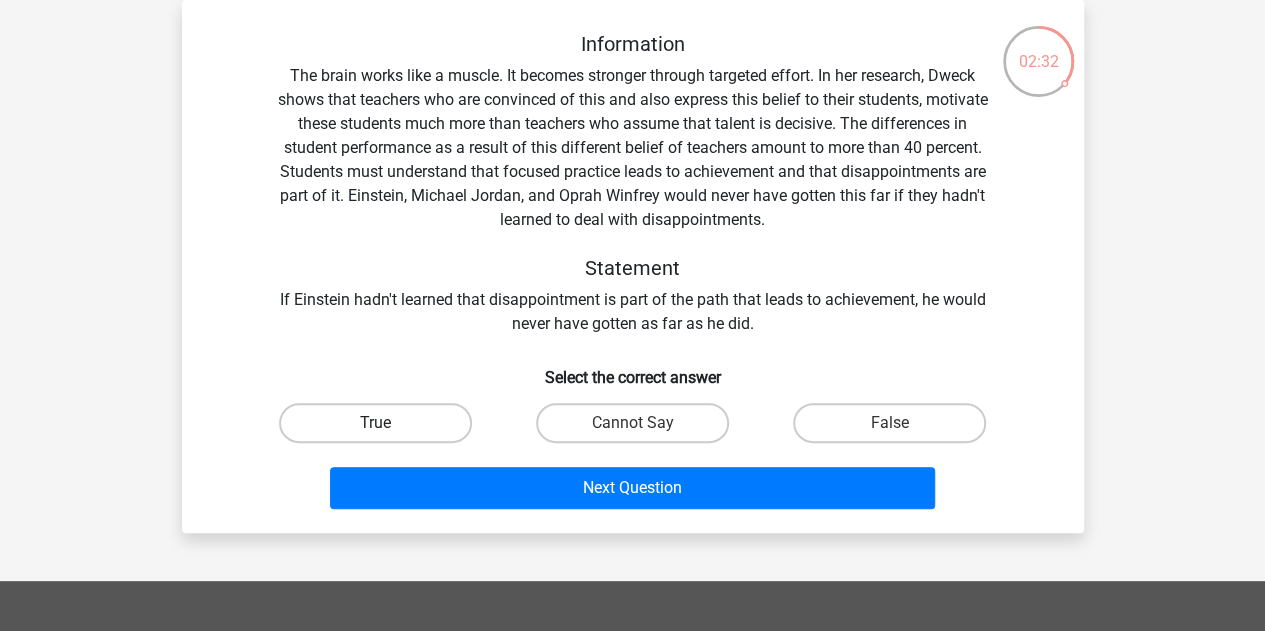 click on "True" at bounding box center (375, 423) 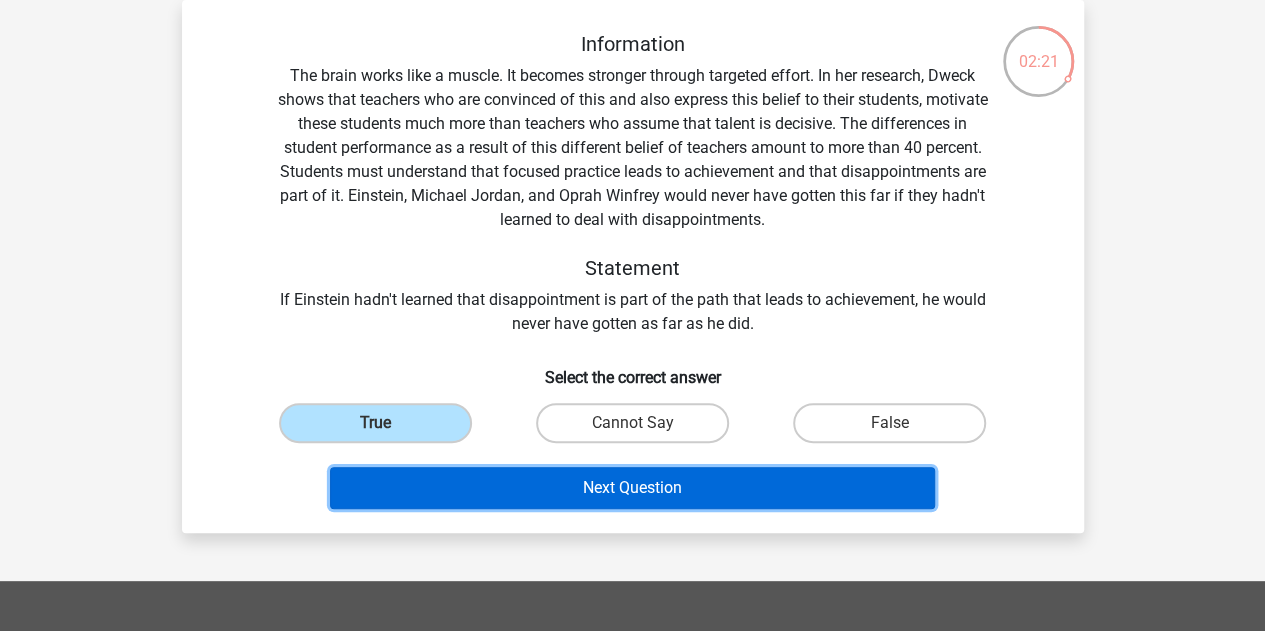 click on "Next Question" at bounding box center [632, 488] 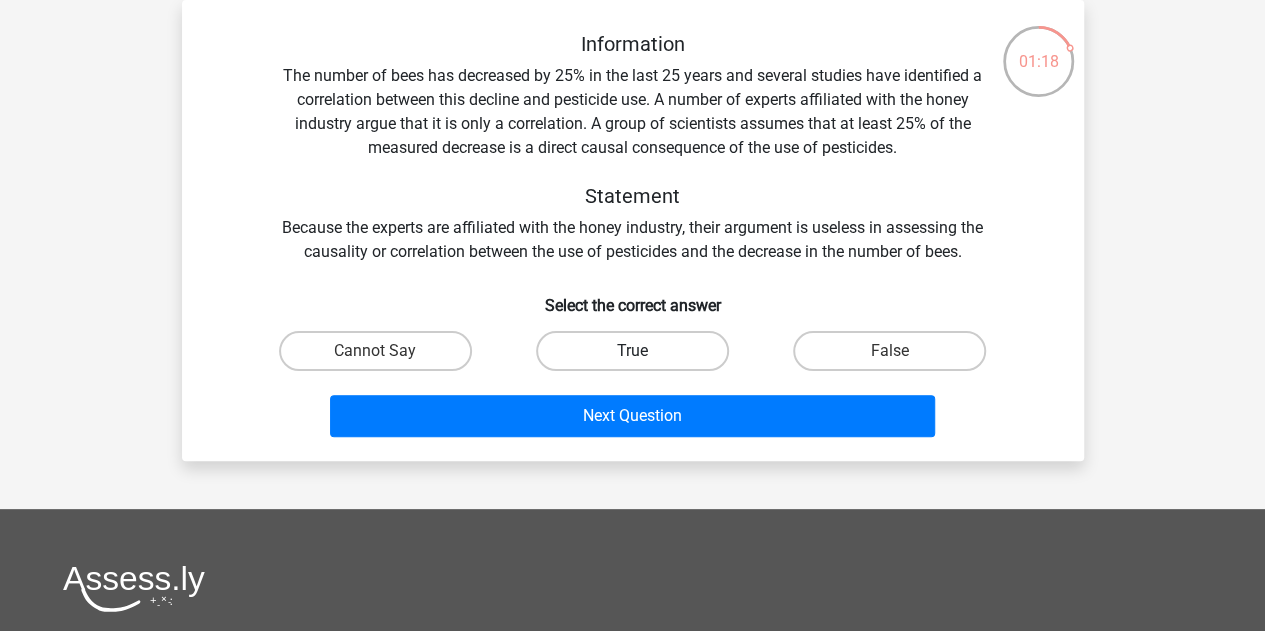 click on "True" at bounding box center (632, 351) 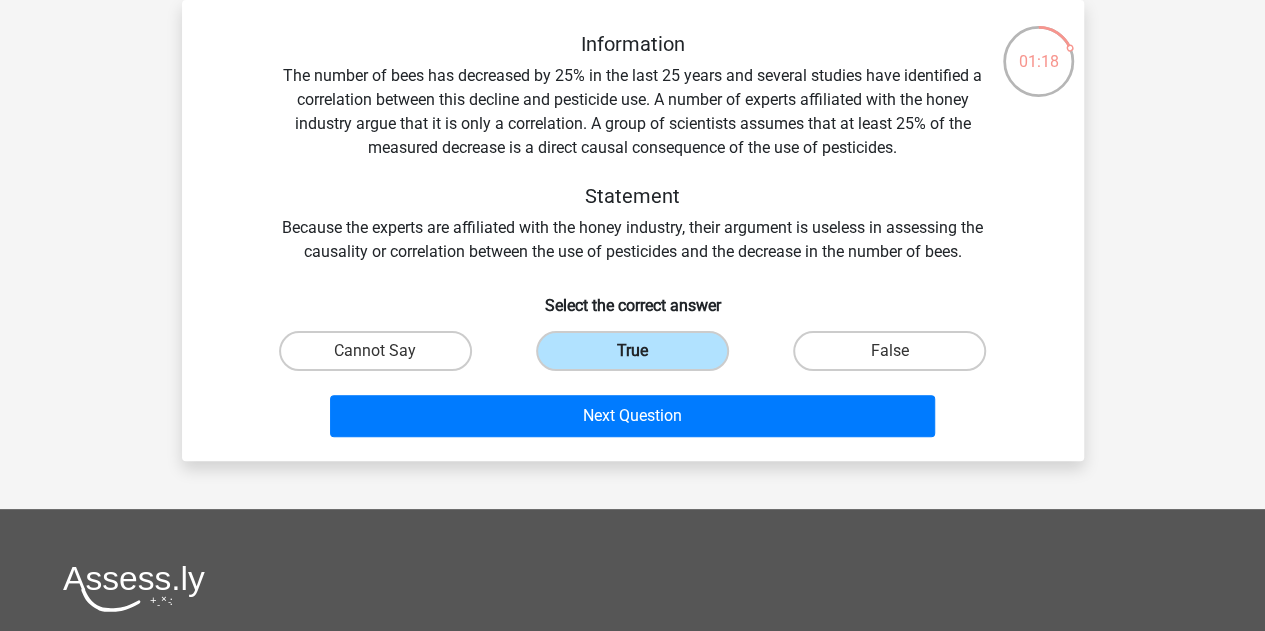 click on "True" at bounding box center (632, 351) 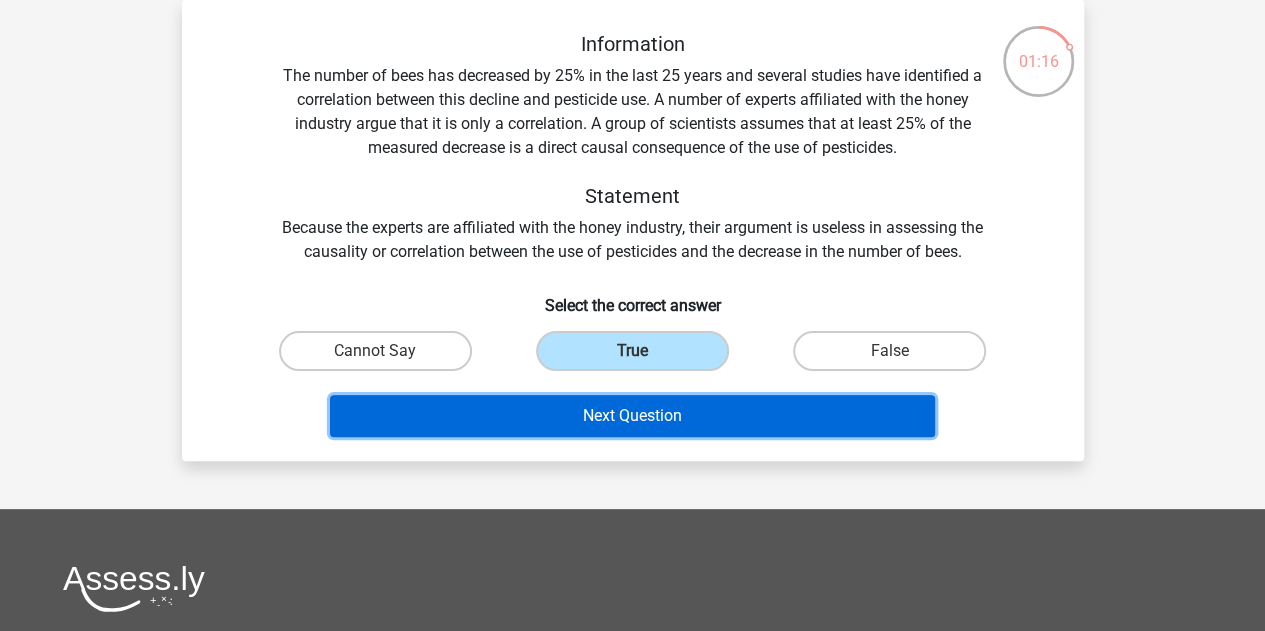 click on "Next Question" at bounding box center [632, 416] 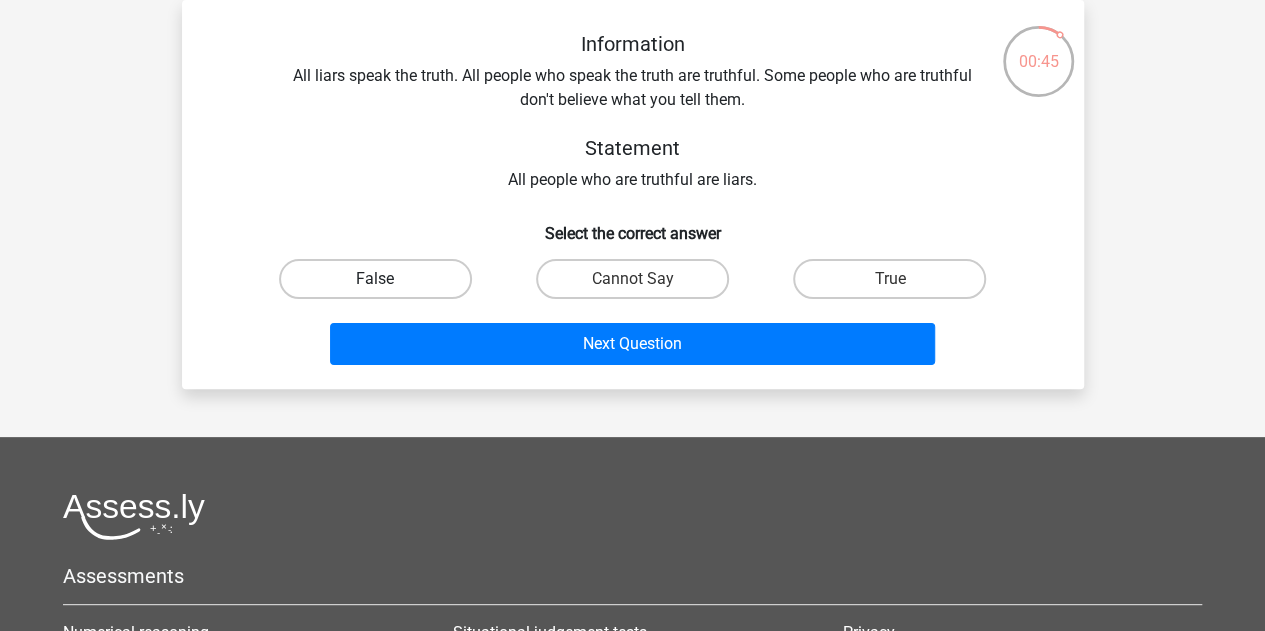click on "False" at bounding box center (375, 279) 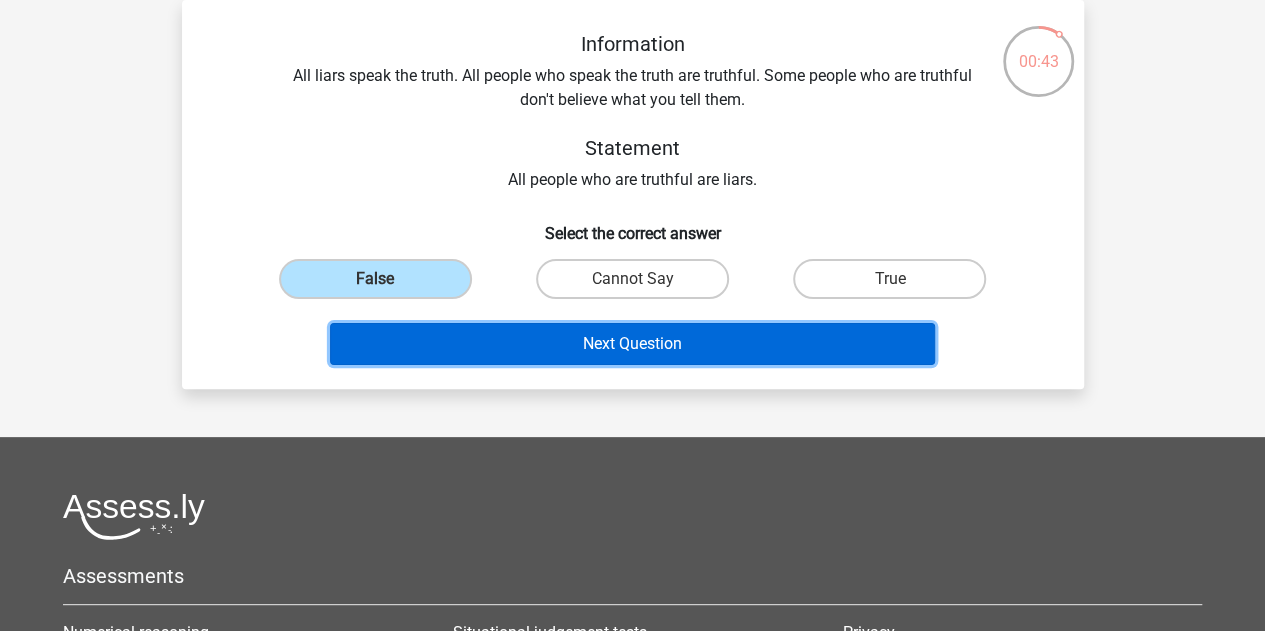 click on "Next Question" at bounding box center (632, 344) 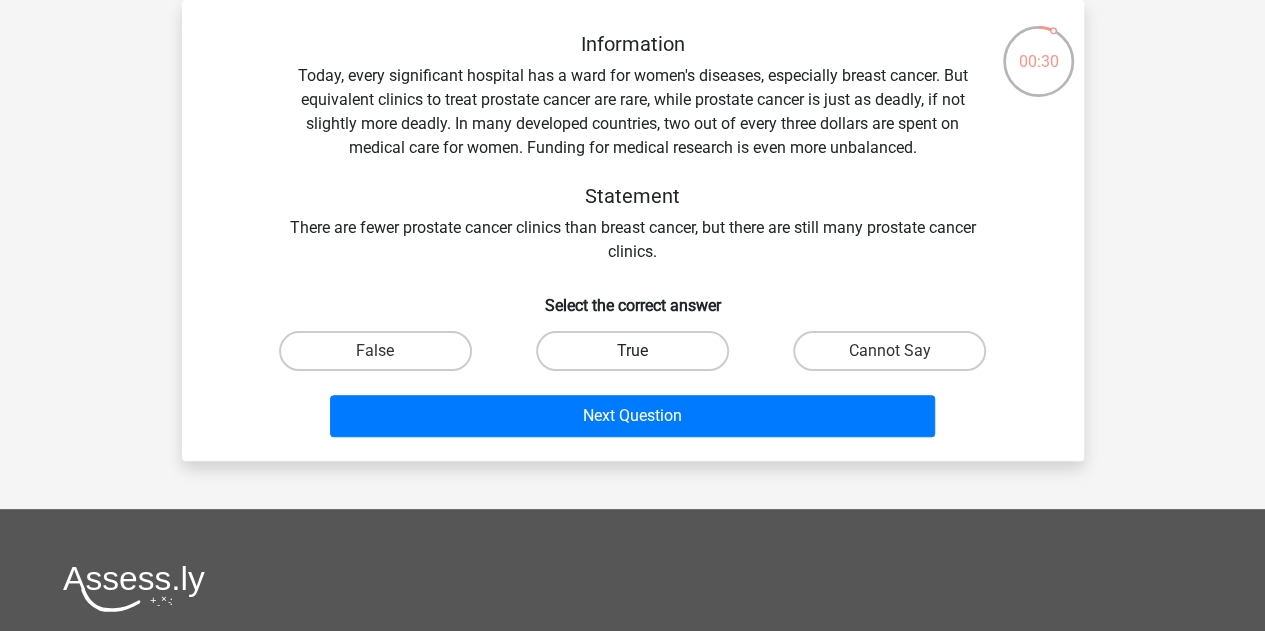 click on "True" at bounding box center [632, 351] 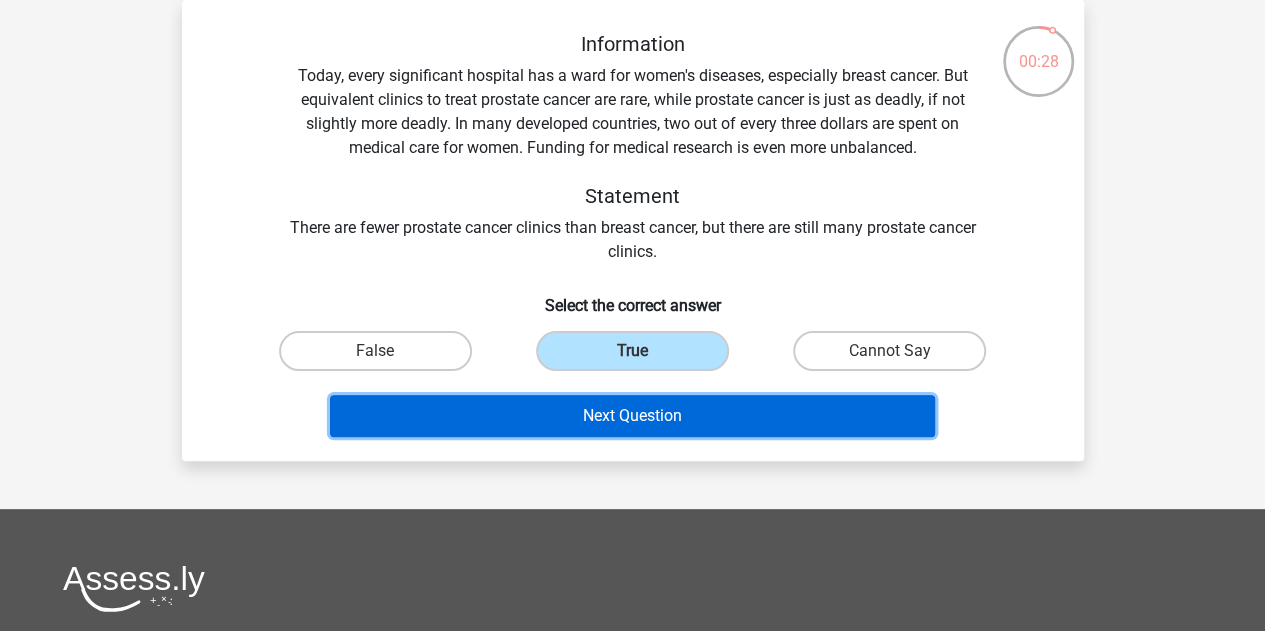 click on "Next Question" at bounding box center [632, 416] 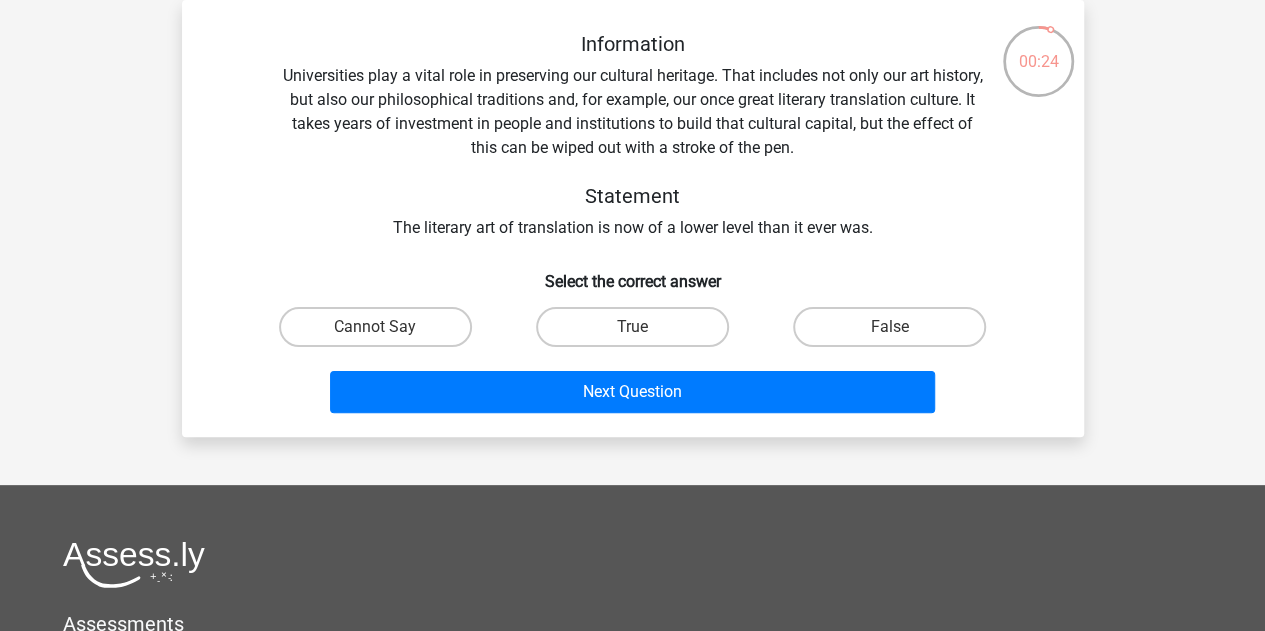 click on "False" at bounding box center [896, 333] 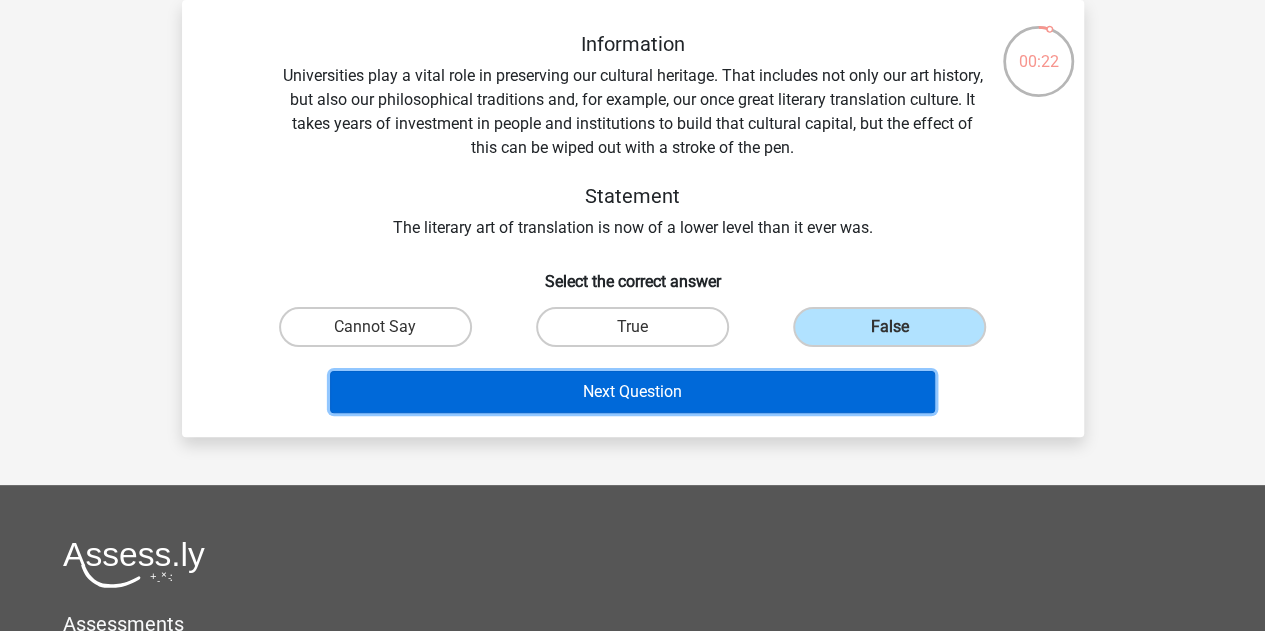 click on "Next Question" at bounding box center (632, 392) 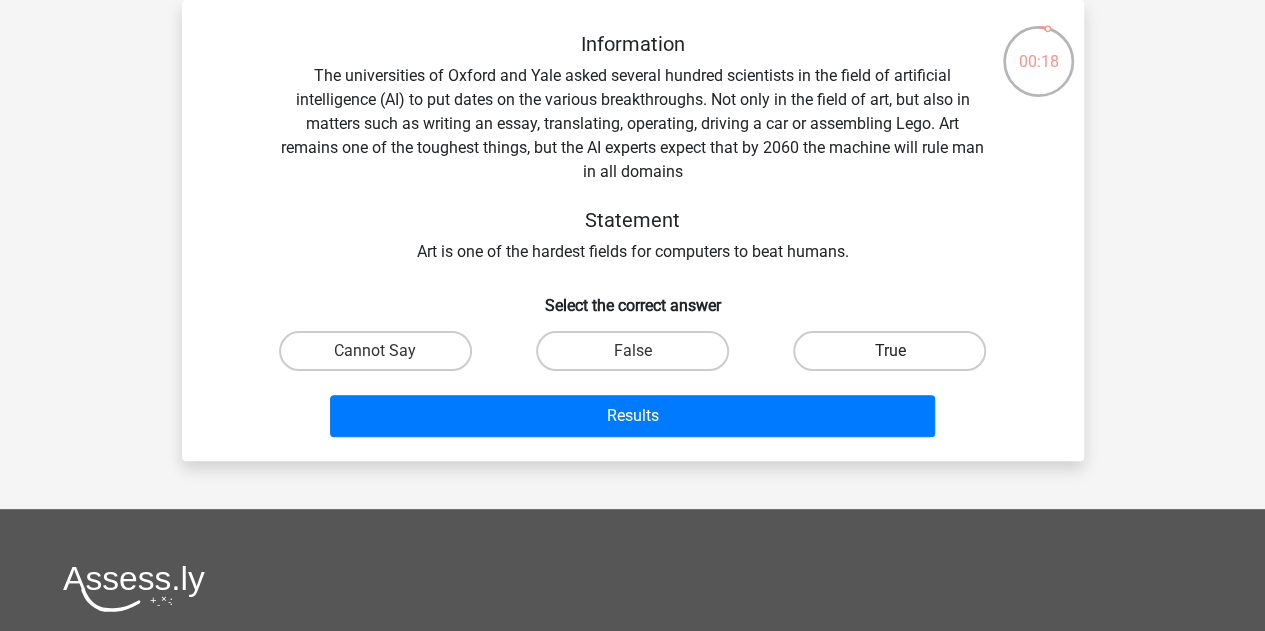 click on "True" at bounding box center (889, 351) 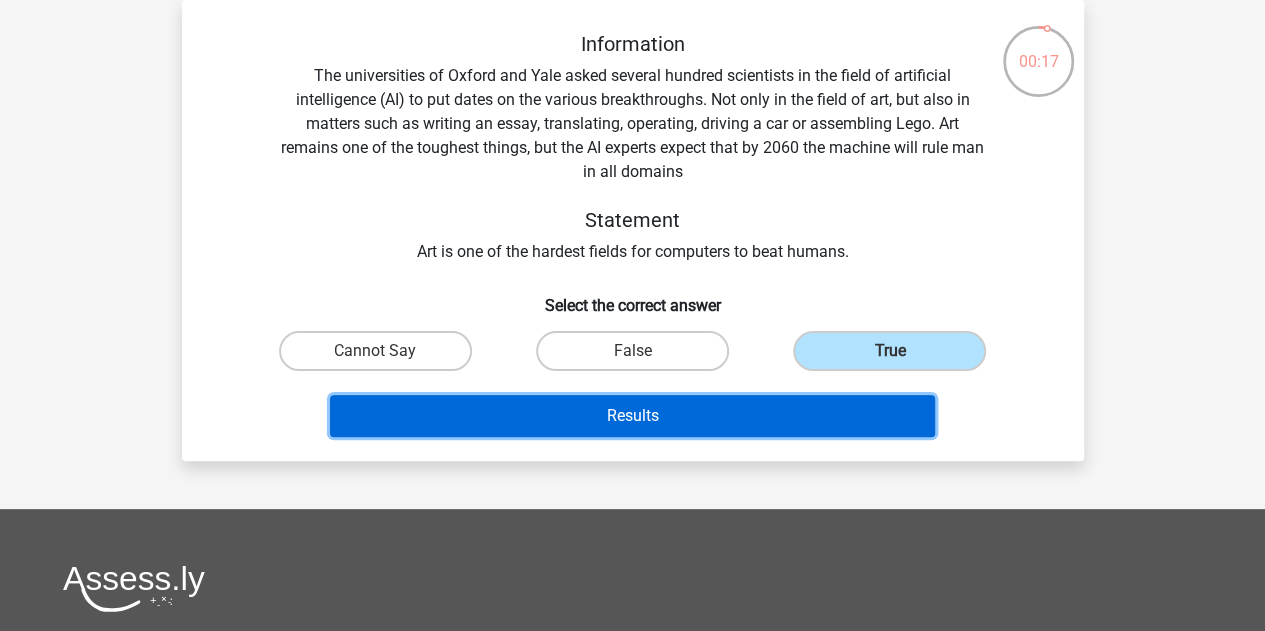 click on "Results" at bounding box center (632, 416) 